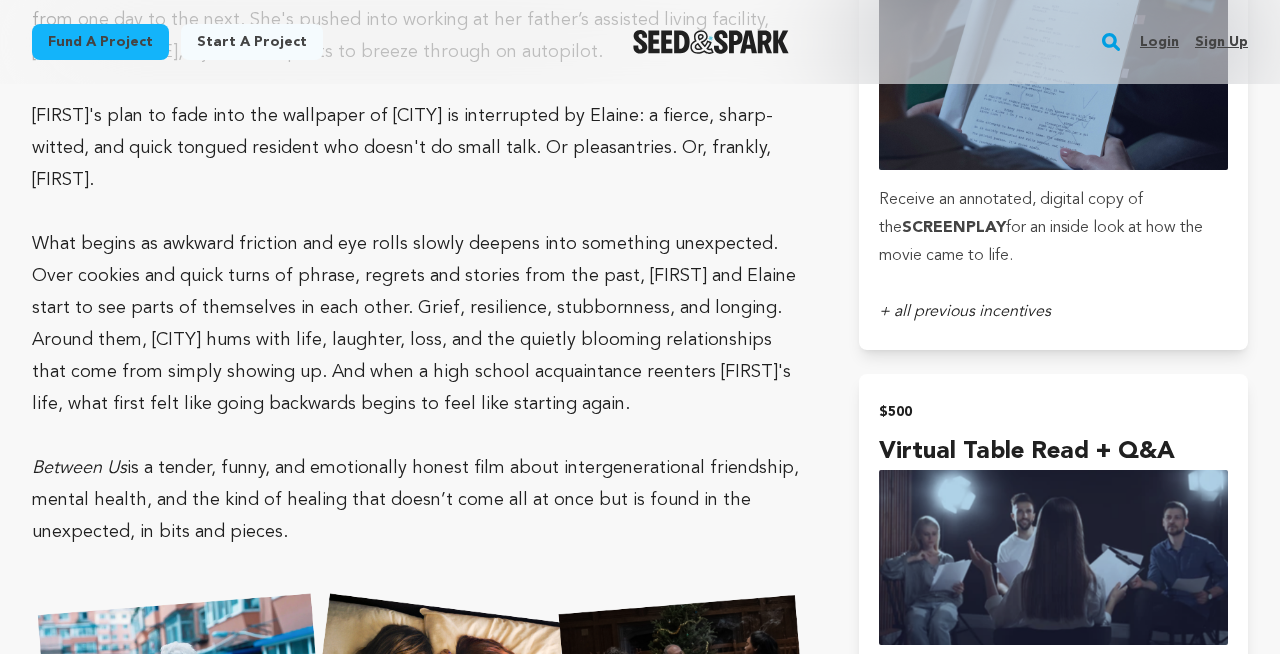 scroll, scrollTop: 3510, scrollLeft: 0, axis: vertical 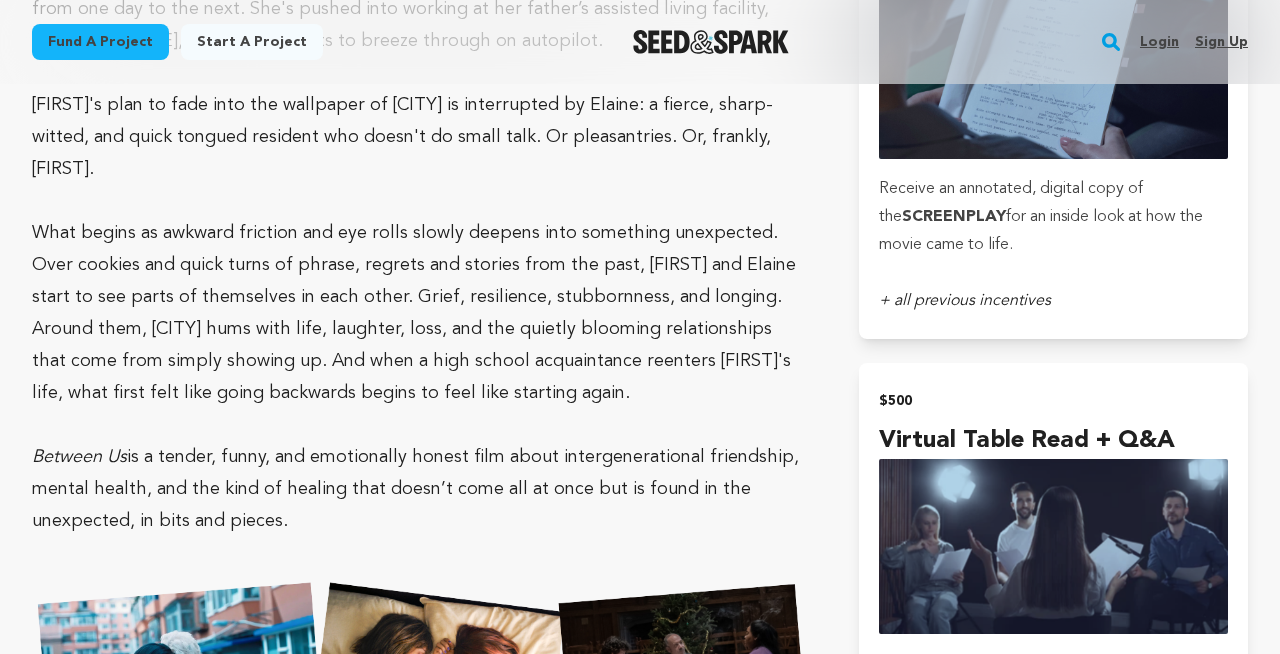 click on "YOUR [LAST]" at bounding box center [929, -350] 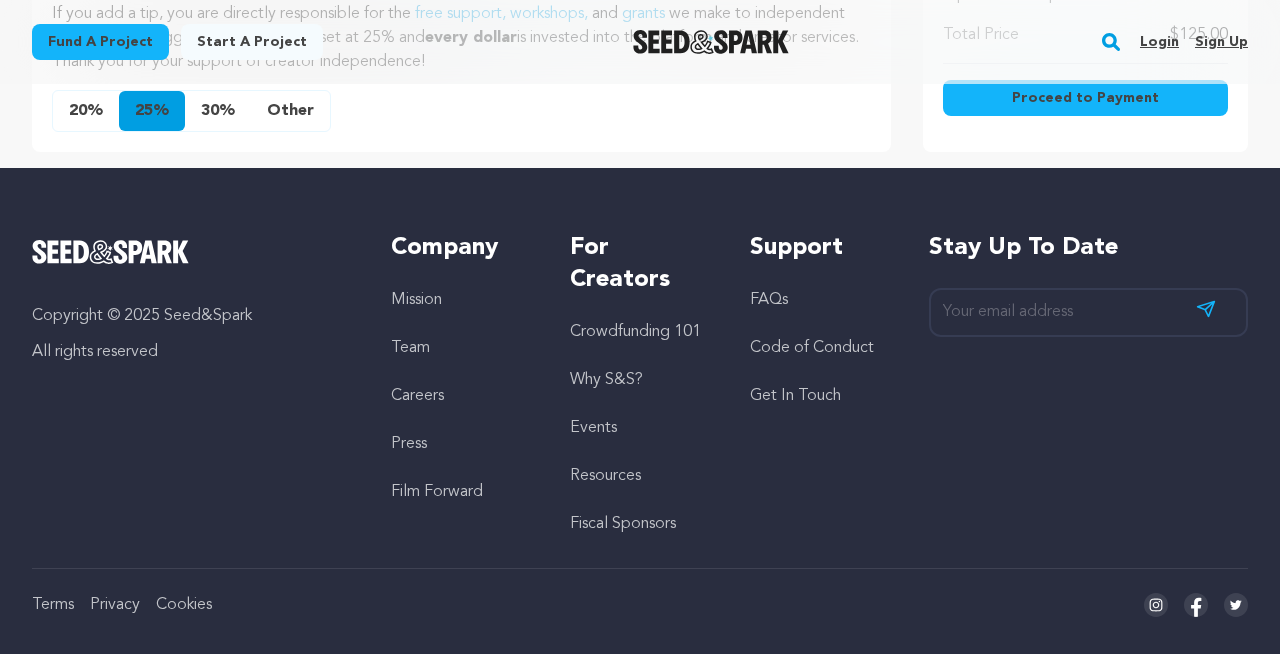 scroll, scrollTop: 1451, scrollLeft: 0, axis: vertical 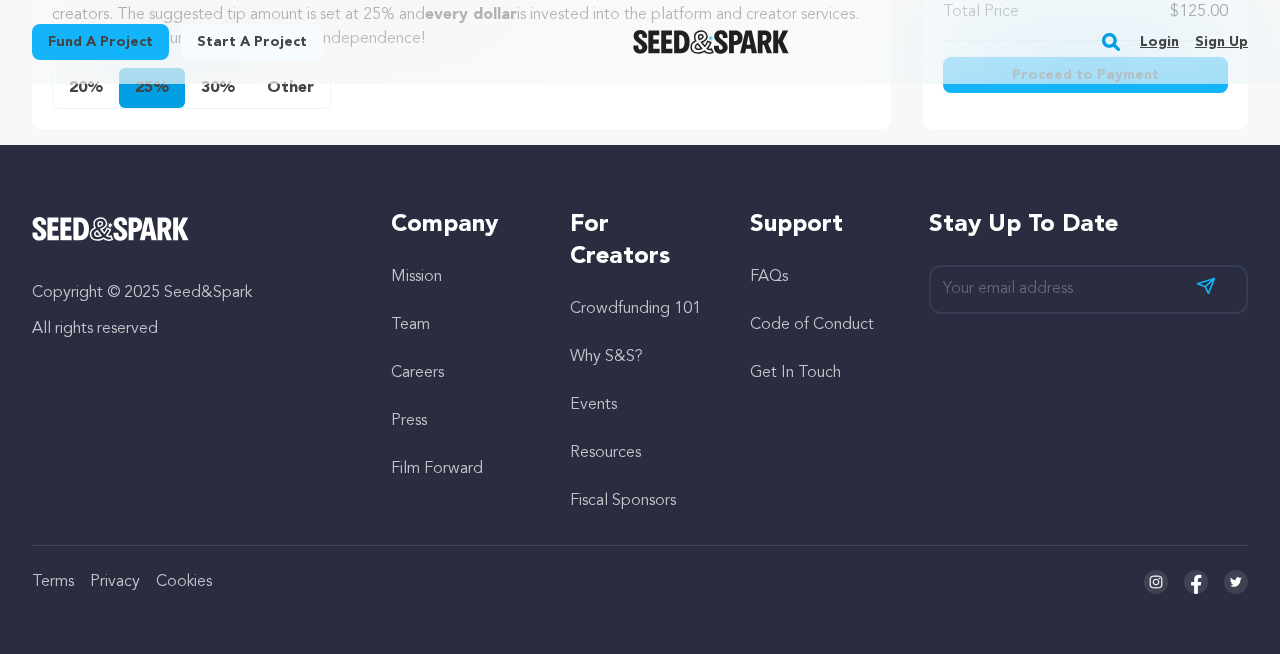 click on "Other" at bounding box center (290, 88) 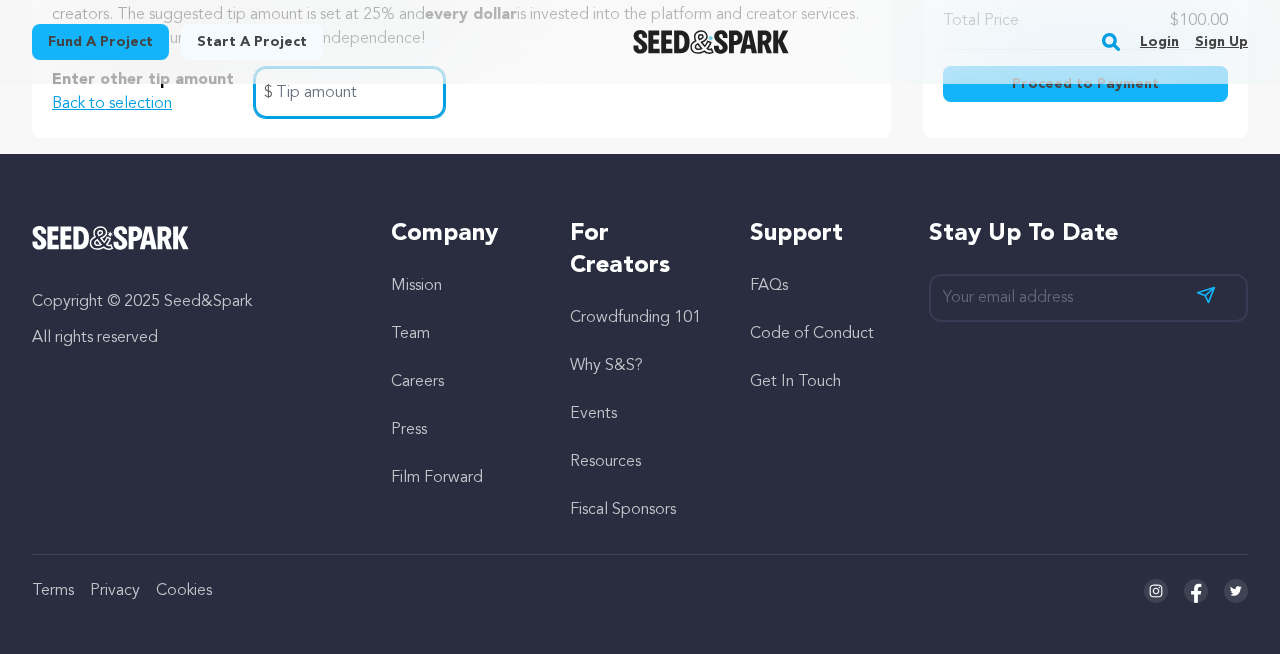 click at bounding box center (349, 92) 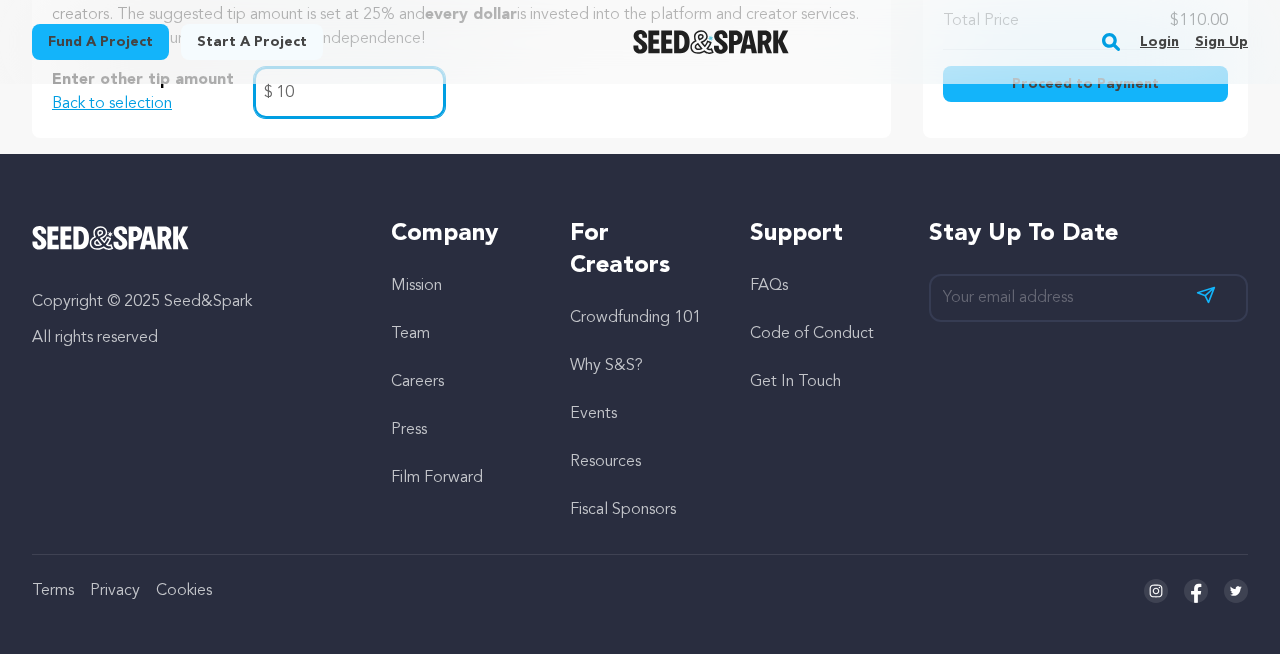 type on "10" 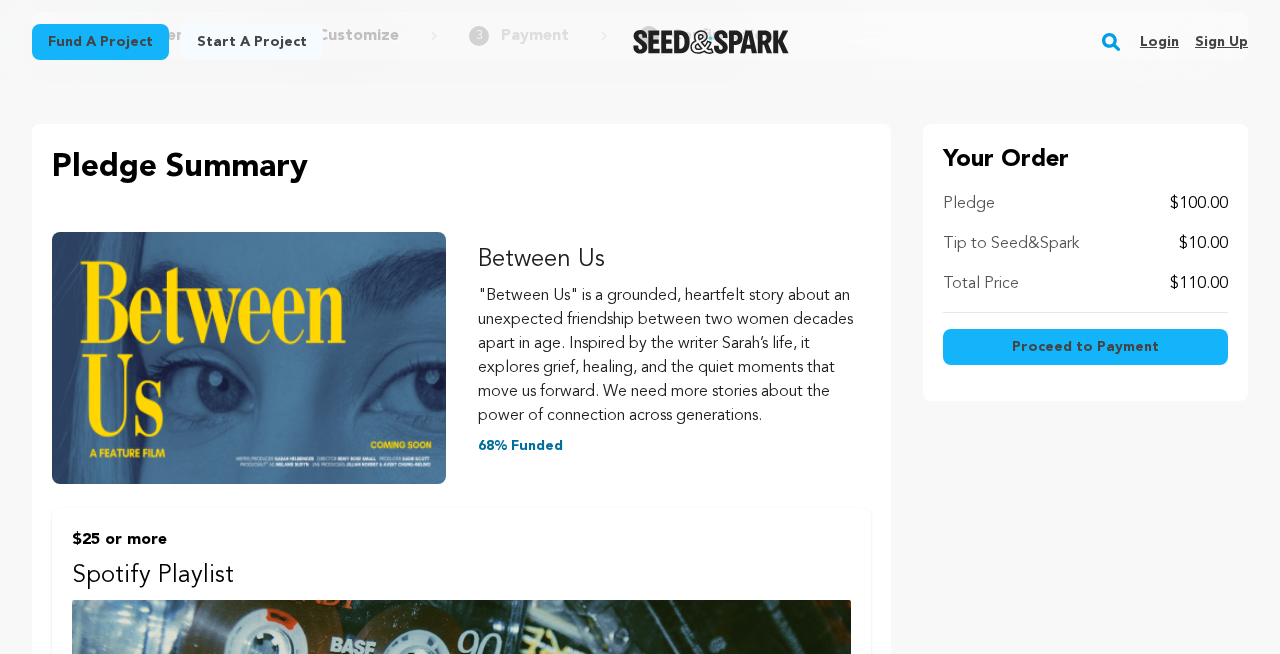 scroll, scrollTop: 180, scrollLeft: 0, axis: vertical 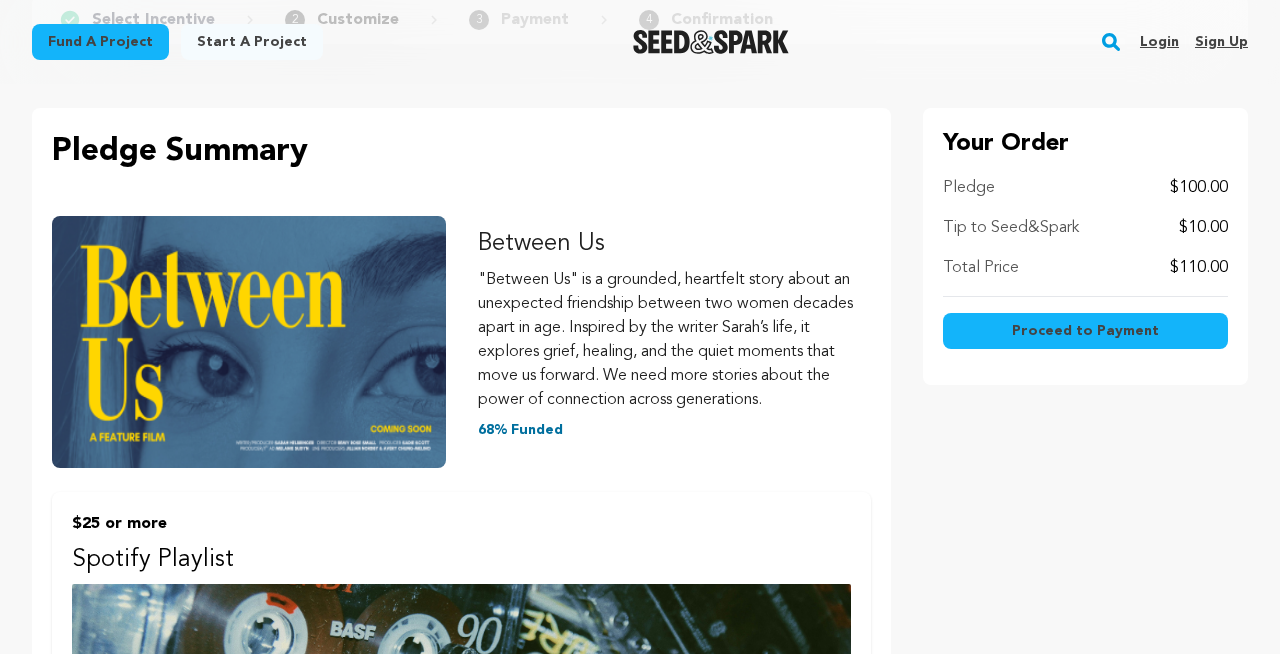 click on "Proceed to Payment" at bounding box center [1085, 331] 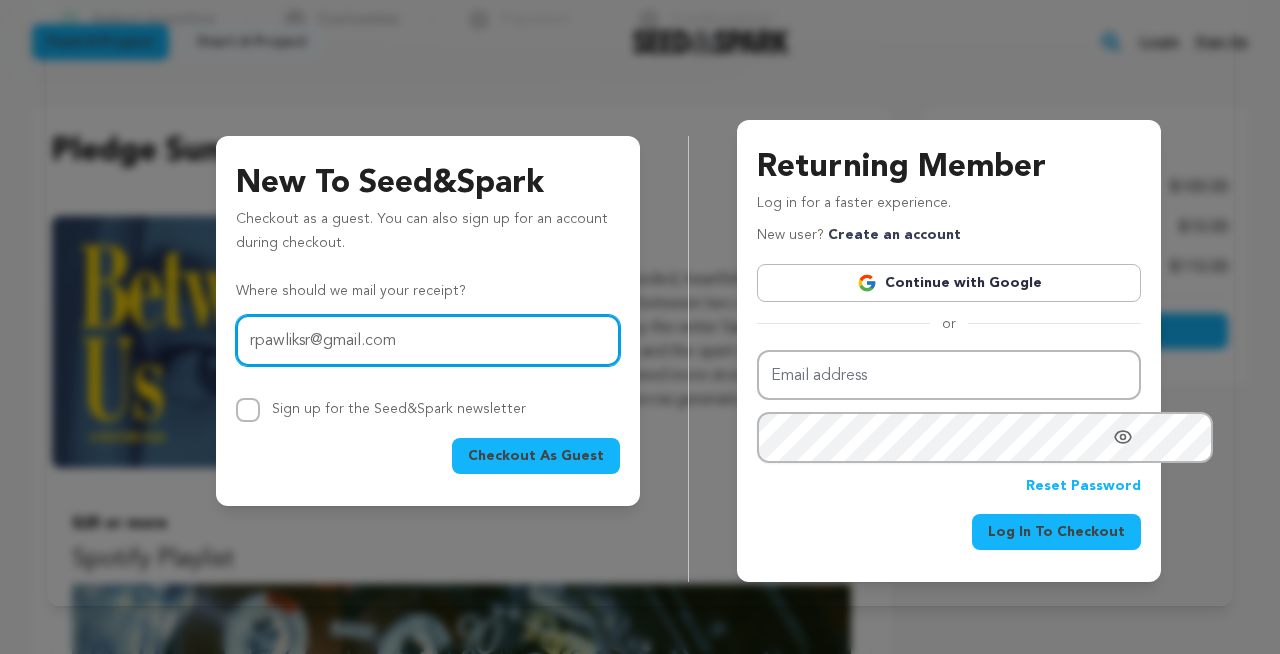 type on "rpawliksr@gmail.com" 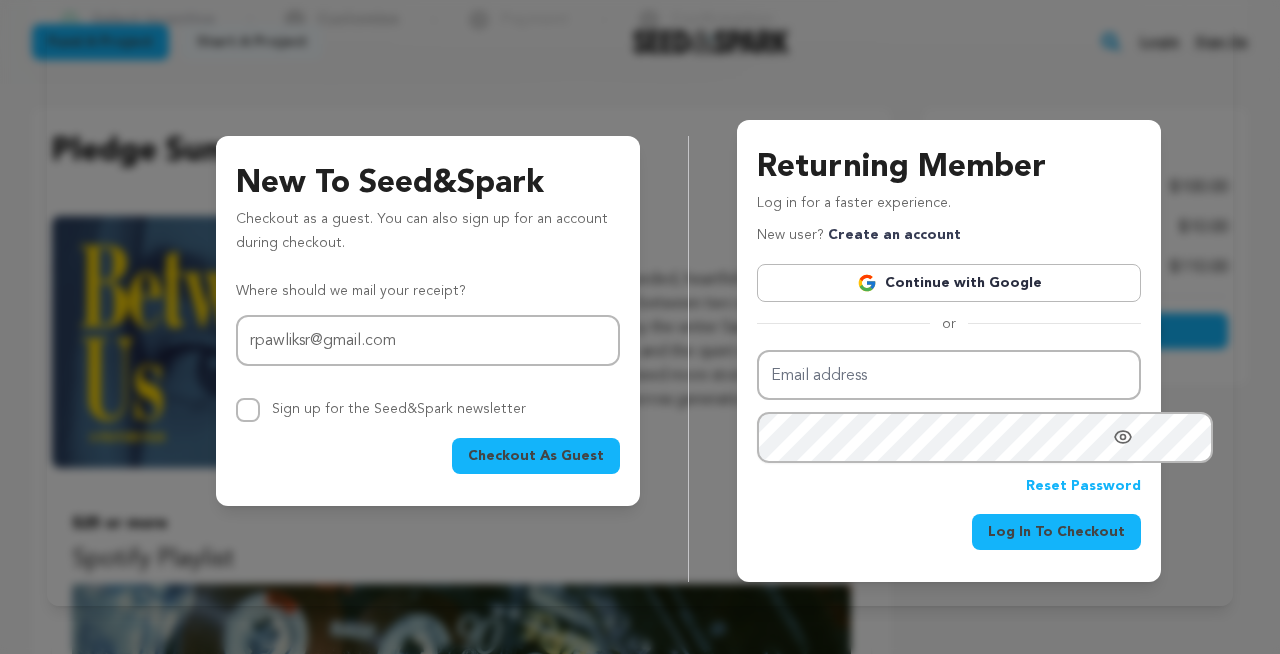 click on "Checkout As Guest" at bounding box center (536, 456) 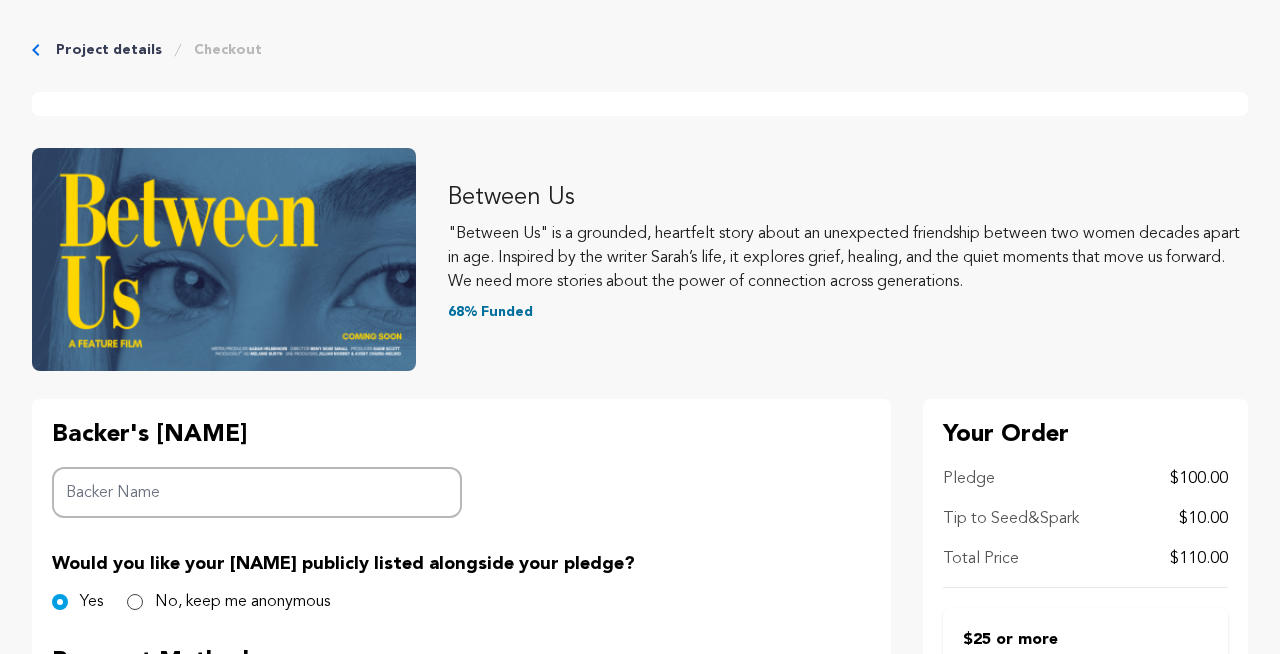 scroll, scrollTop: 0, scrollLeft: 0, axis: both 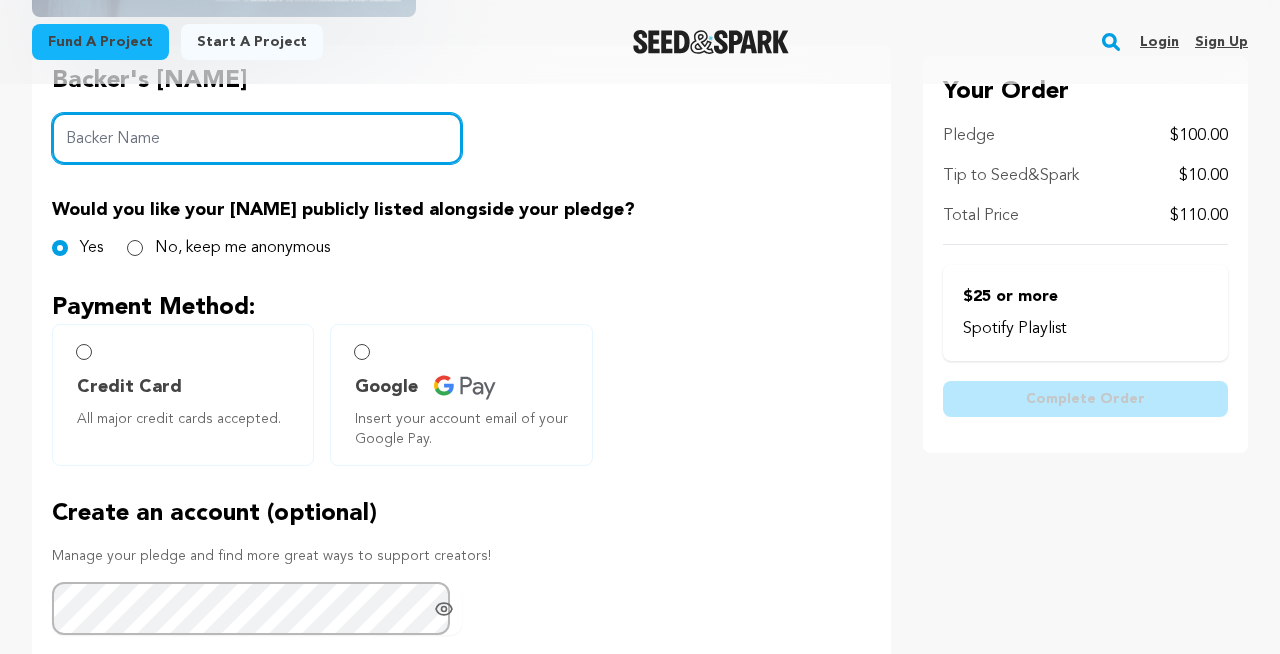 click on "Backer Name" at bounding box center [257, 138] 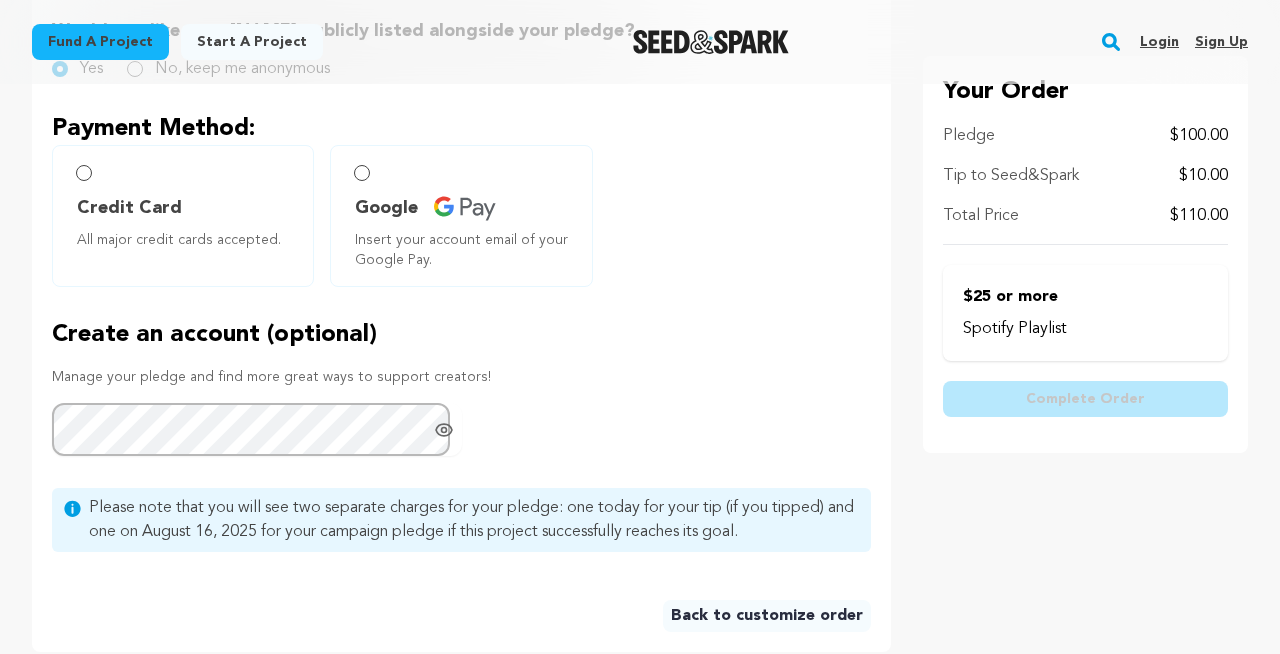 scroll, scrollTop: 644, scrollLeft: 0, axis: vertical 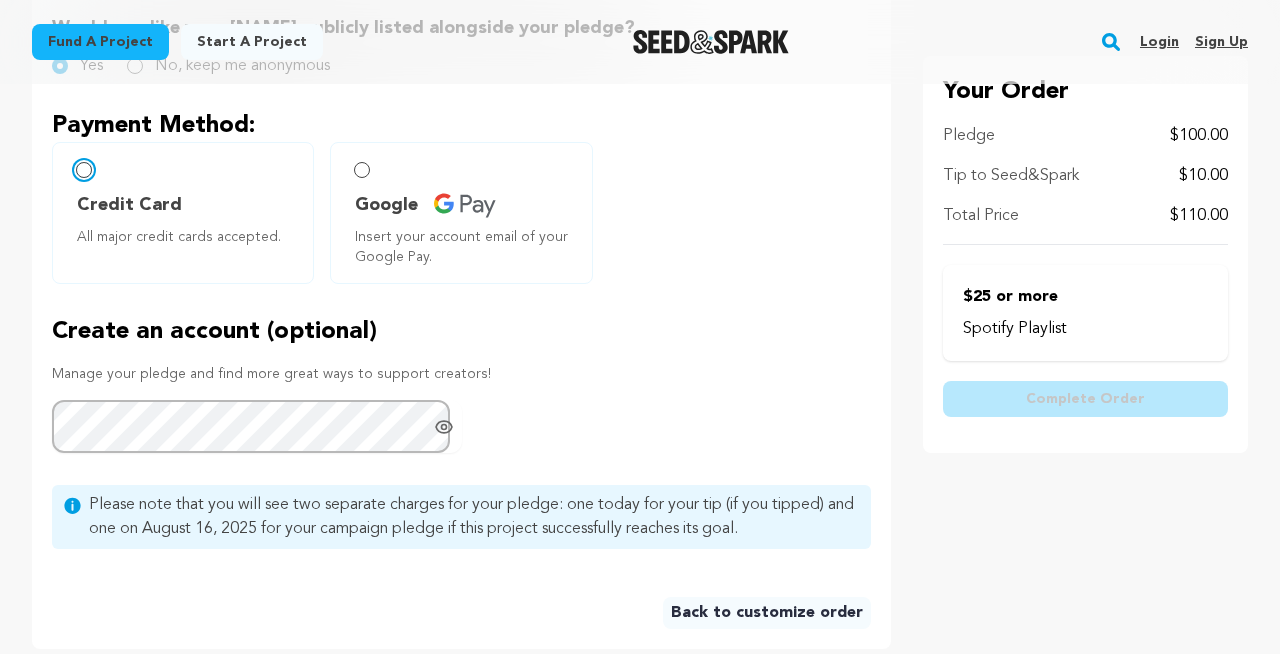 click on "Credit Card
All major credit cards accepted." at bounding box center (84, 170) 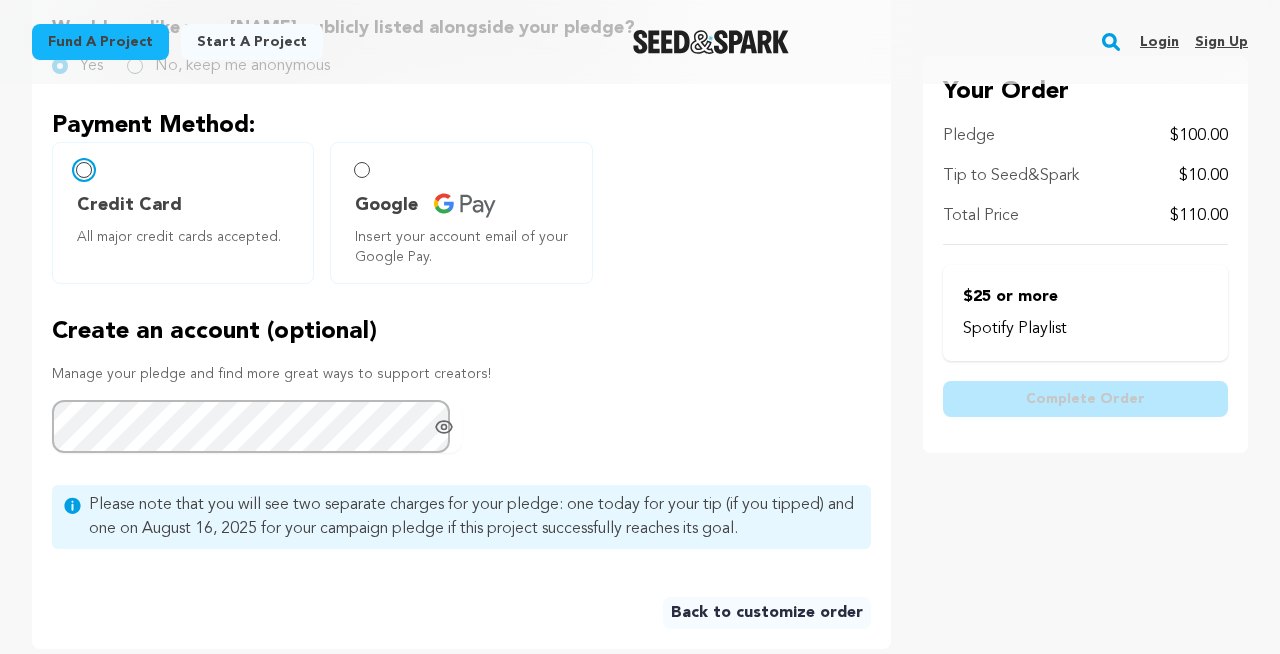 radio on "false" 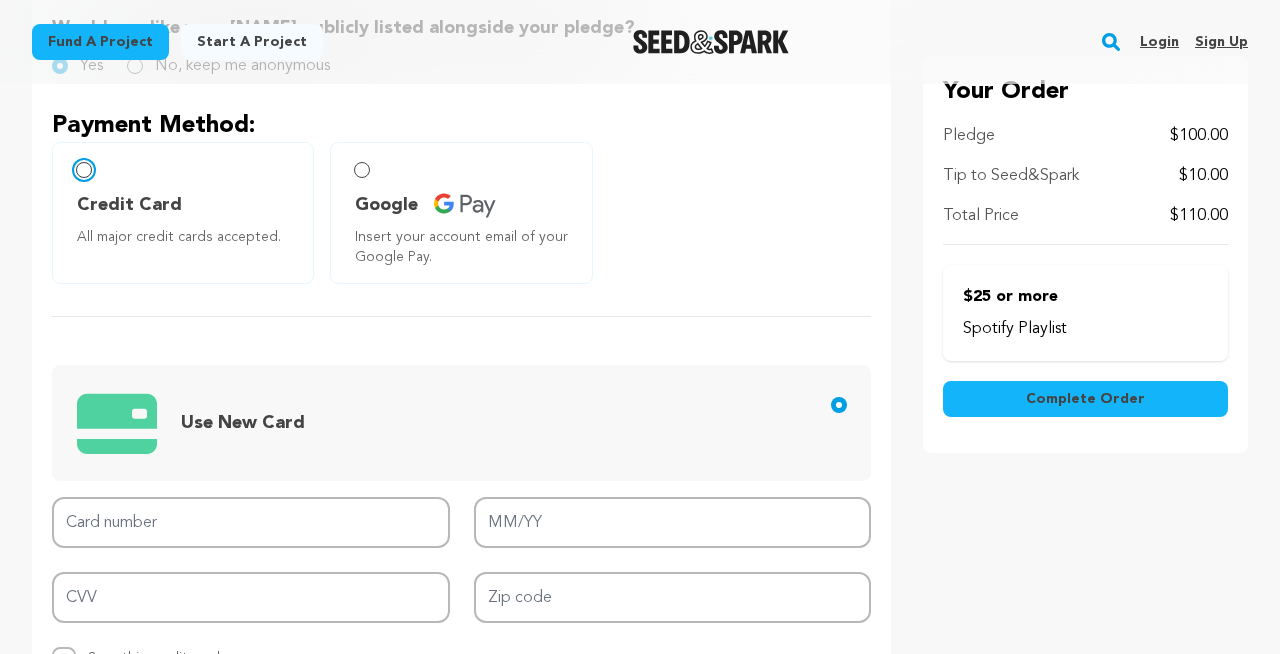 click on "Credit Card
All major credit cards accepted." at bounding box center [84, 170] 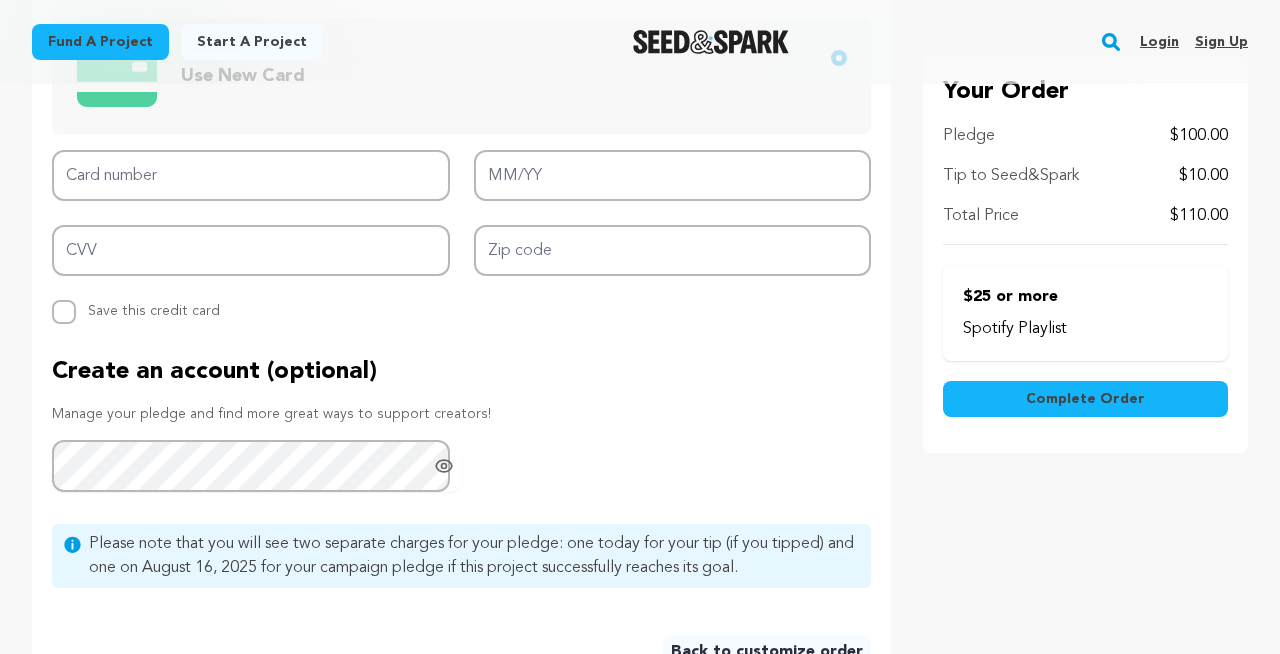 scroll, scrollTop: 1004, scrollLeft: 0, axis: vertical 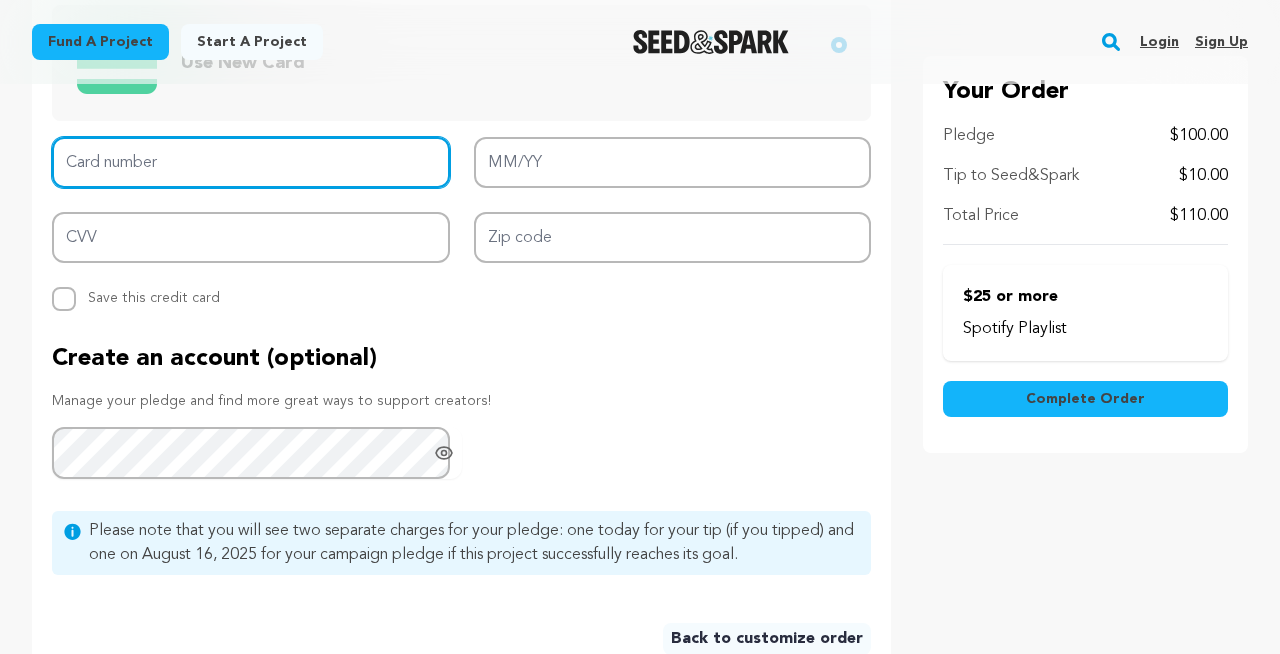 click on "Card number" at bounding box center (251, 162) 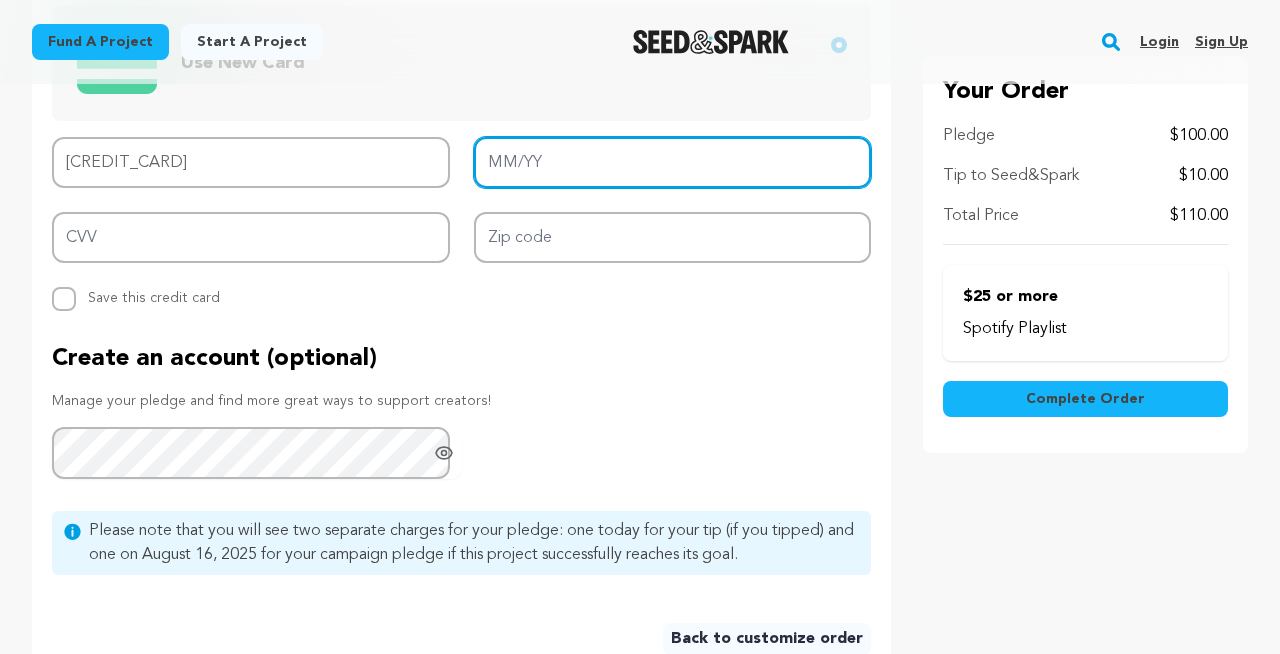 type on "5466 3884 4155 3679" 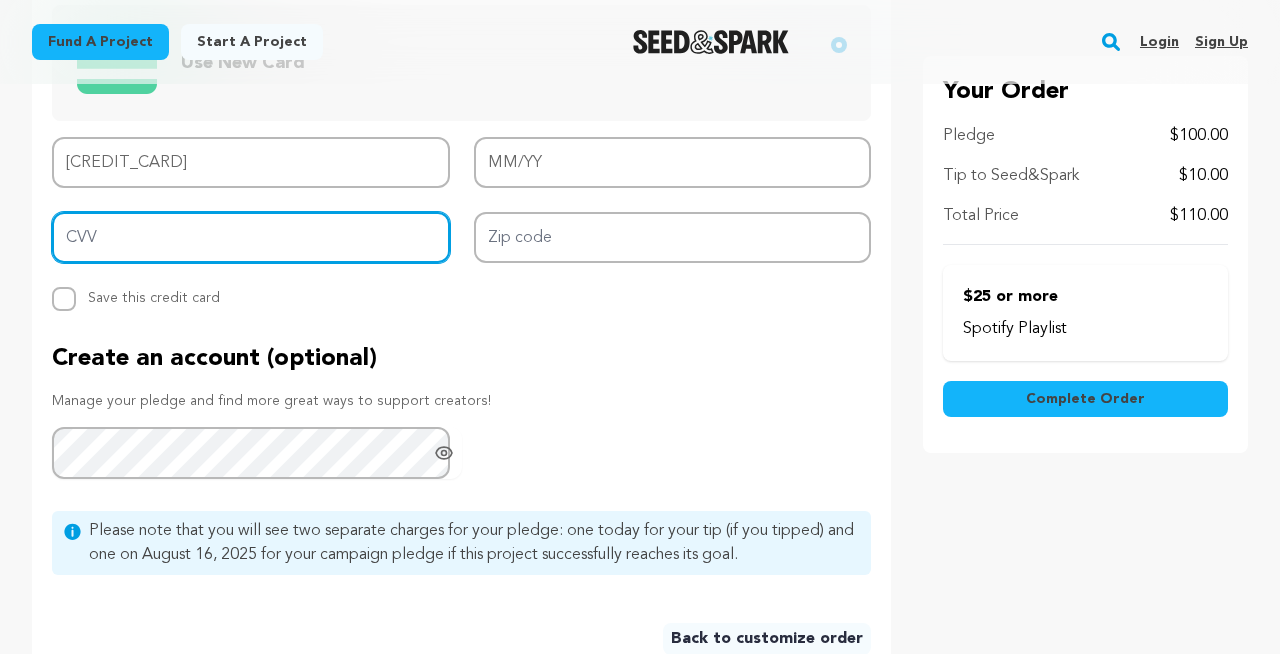 type on "311" 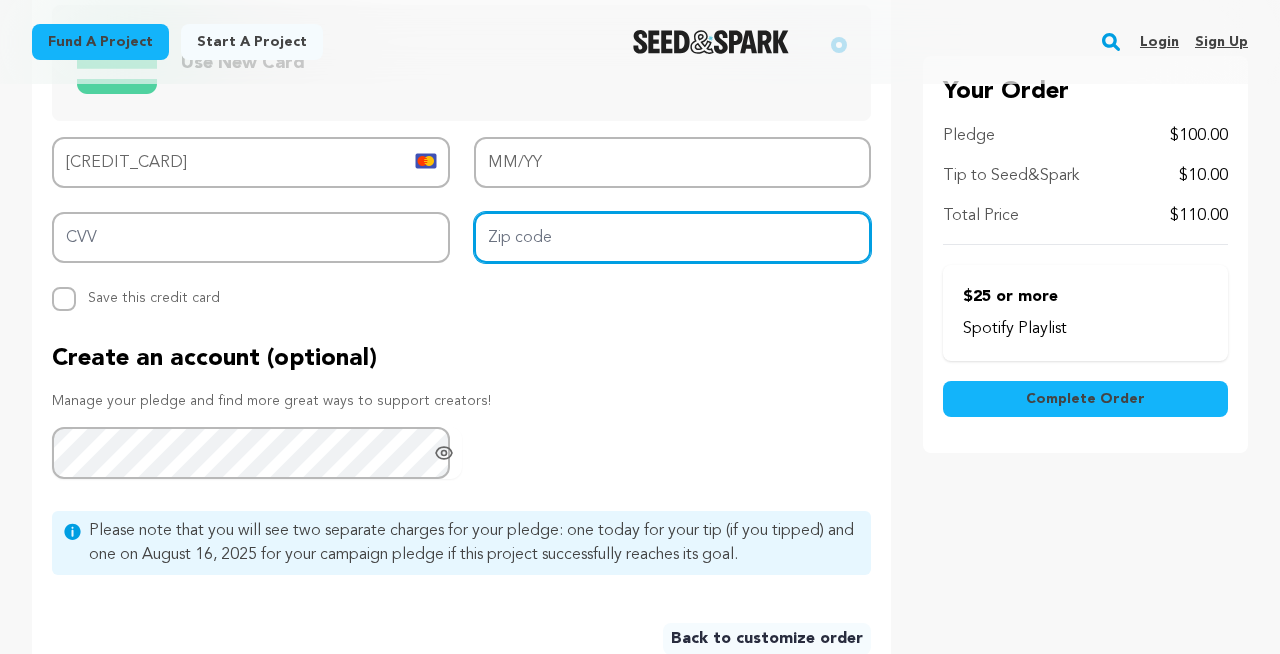 click on "Zip code" at bounding box center [673, 237] 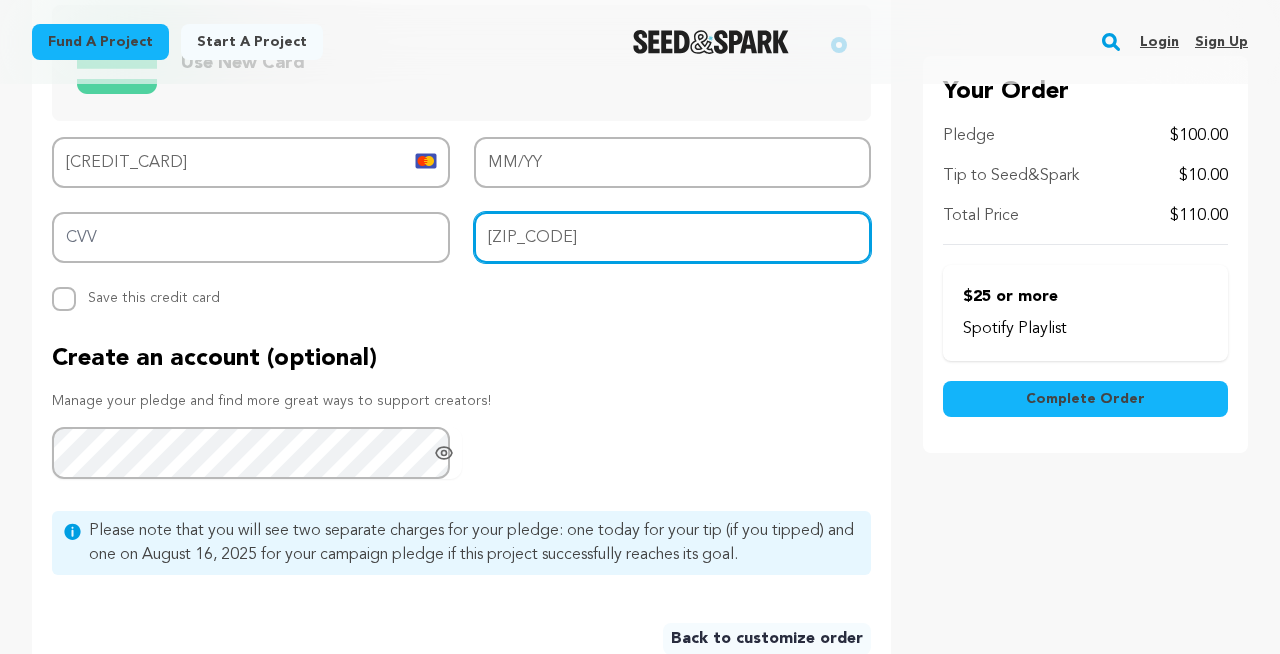 type on "85255" 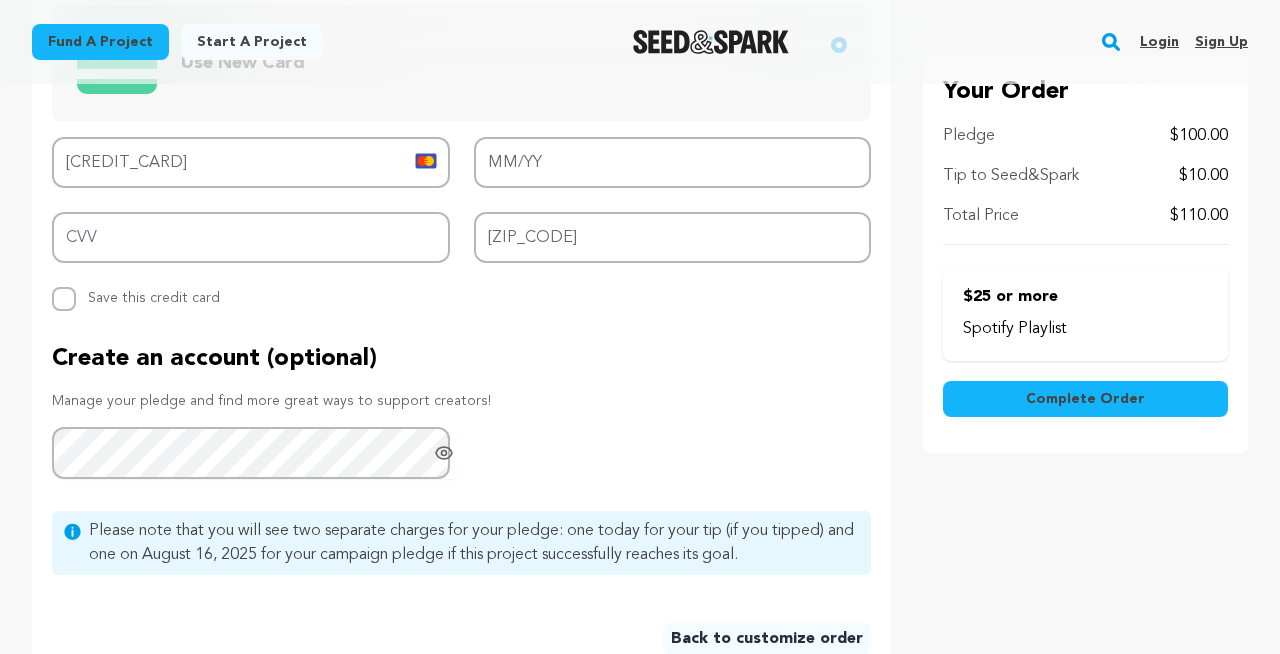 click on "Card number
5466 3884 4155 3679
MM/YY
02/29
CVV
311
Zip code
85255
Replace saved credit card
Save this credit card" at bounding box center [461, 224] 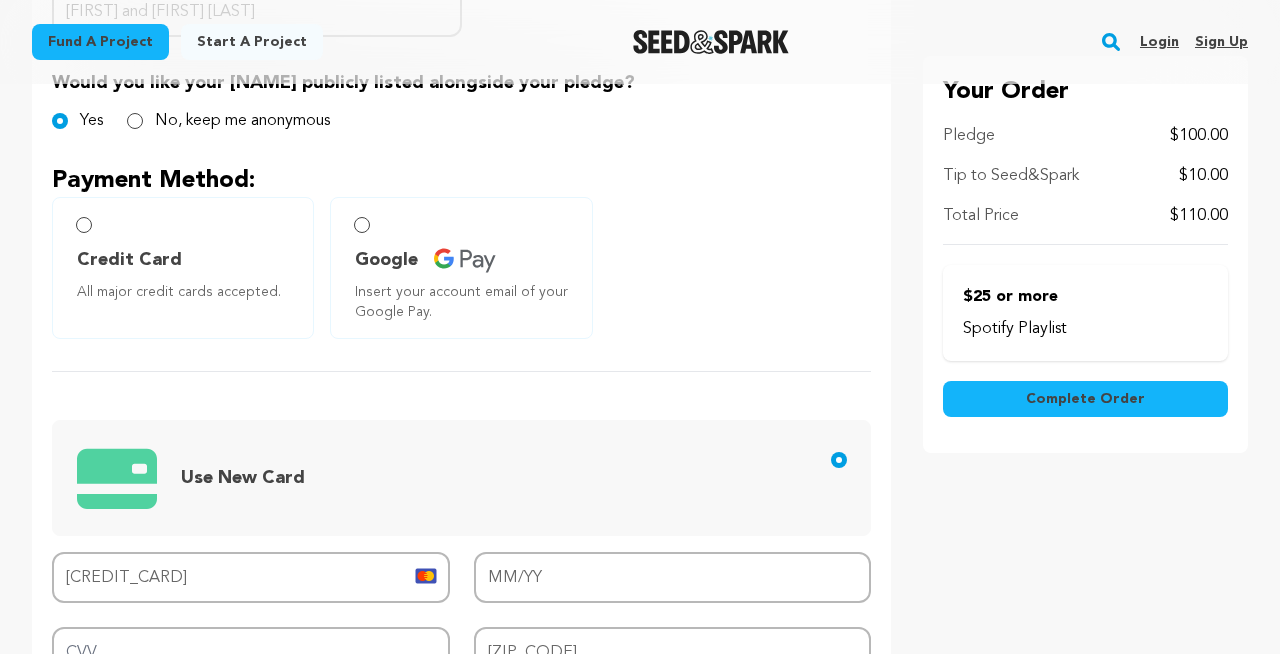 scroll, scrollTop: 593, scrollLeft: 0, axis: vertical 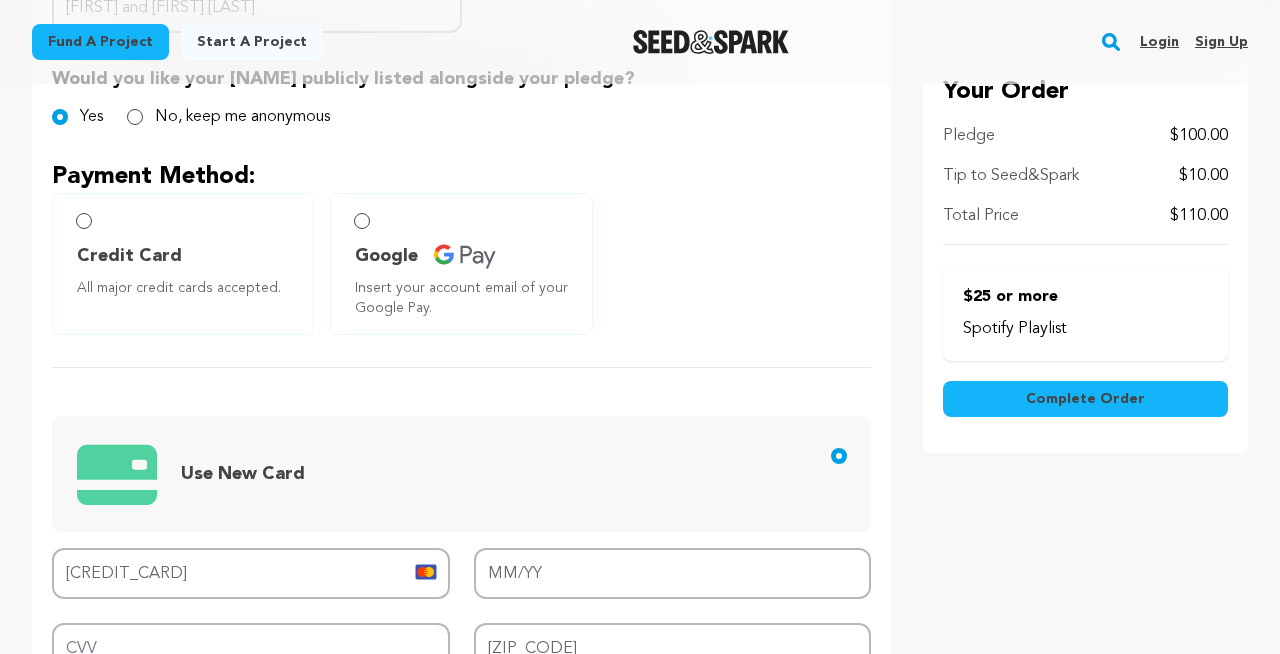 click on "Complete Order" at bounding box center [1085, 399] 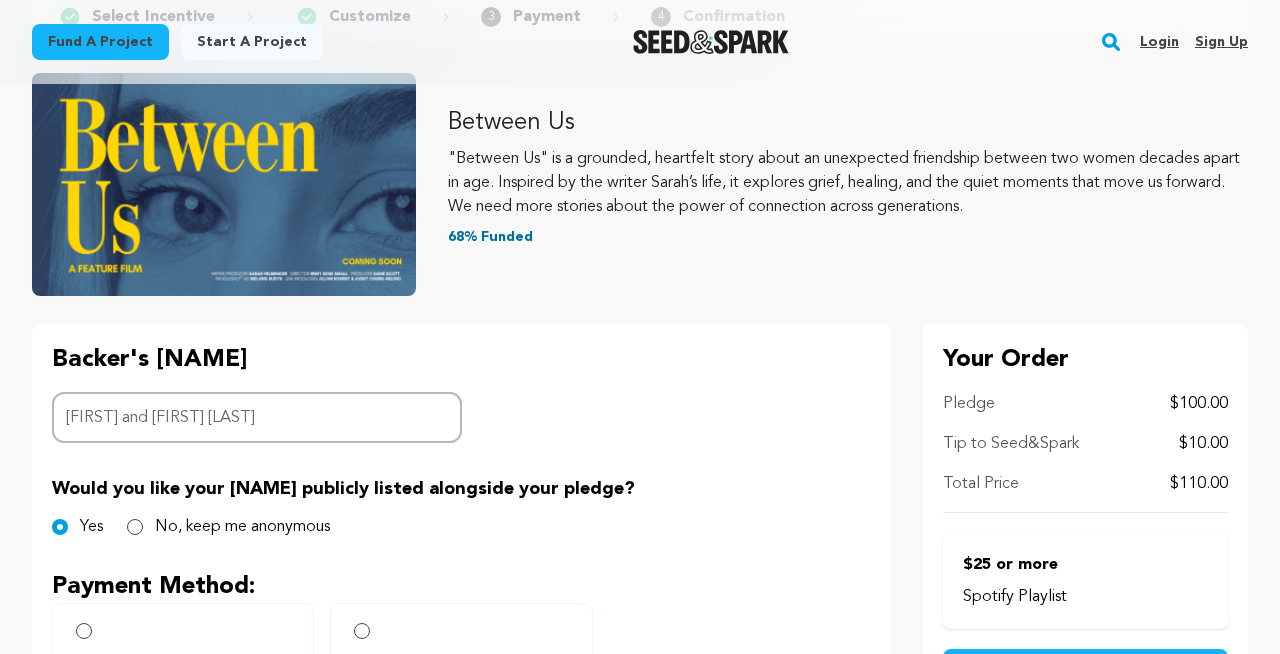 scroll, scrollTop: 179, scrollLeft: 0, axis: vertical 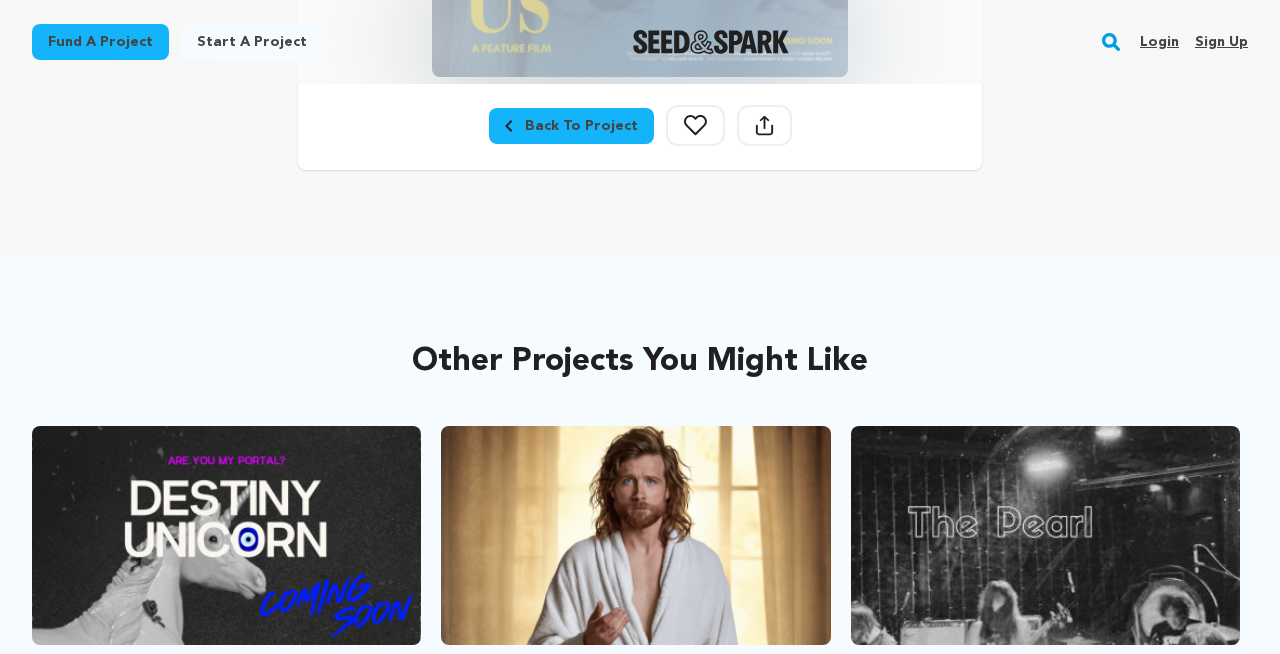 click on "Back To Project" at bounding box center (571, 126) 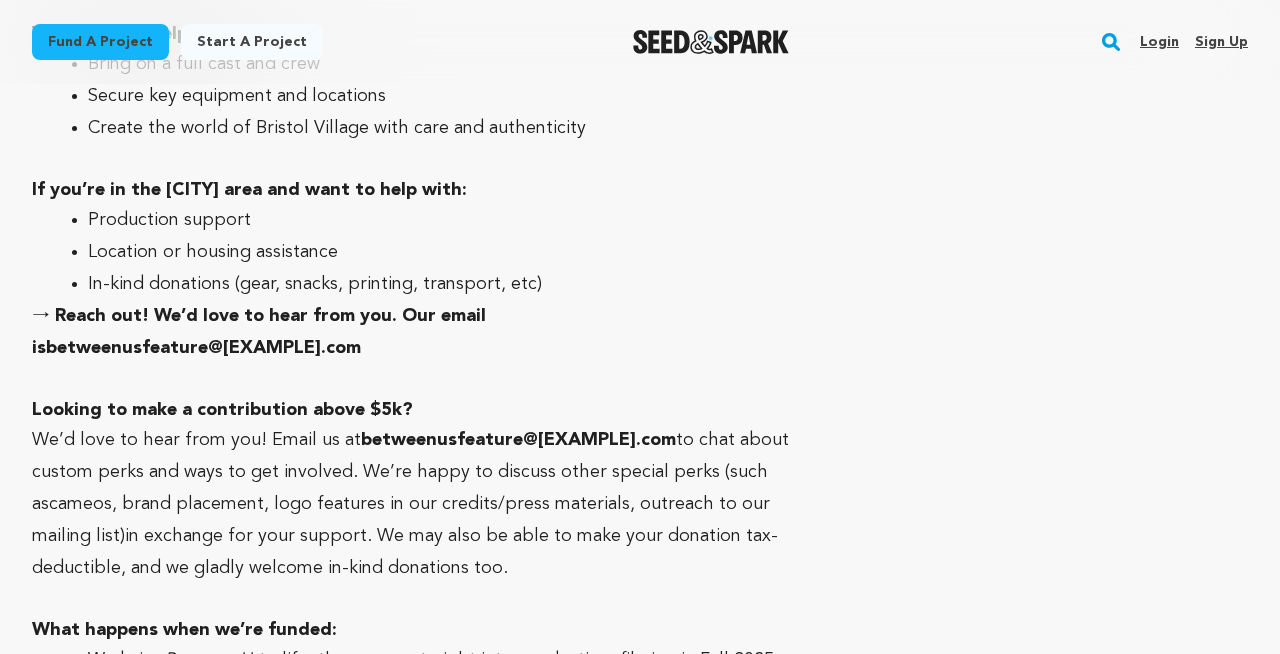 scroll, scrollTop: 7105, scrollLeft: 0, axis: vertical 